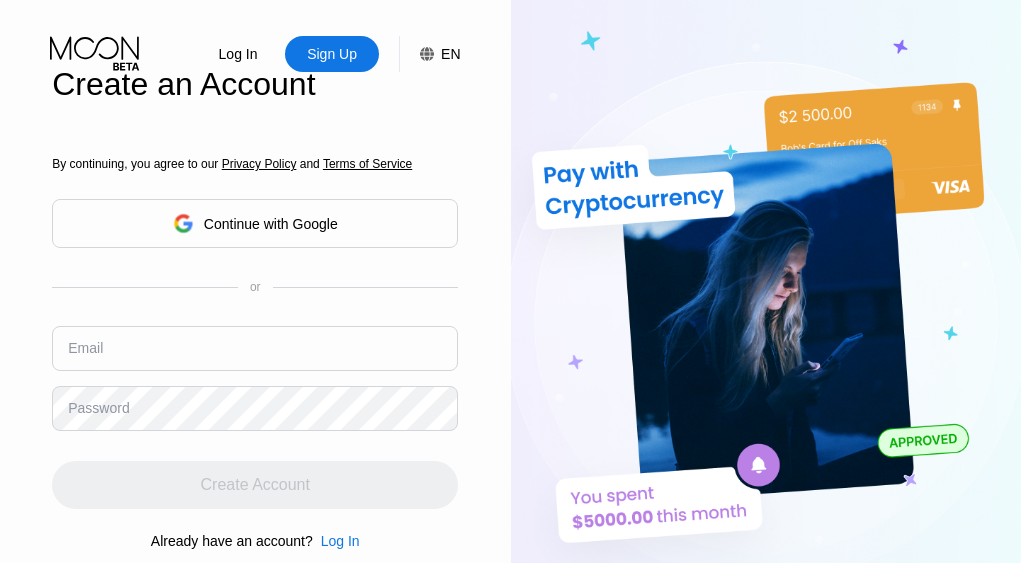 scroll, scrollTop: 0, scrollLeft: 0, axis: both 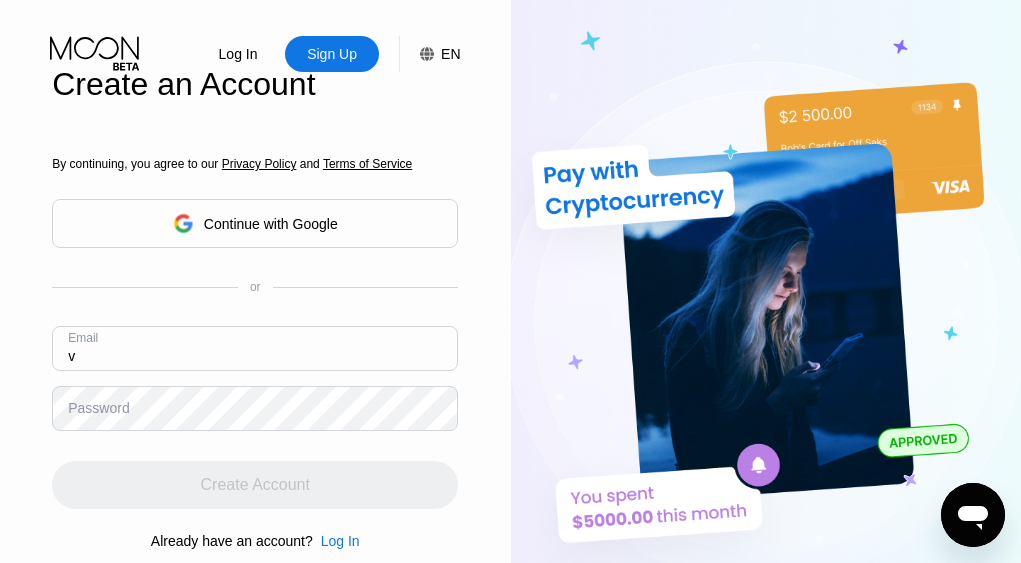 click on "v" at bounding box center [255, 348] 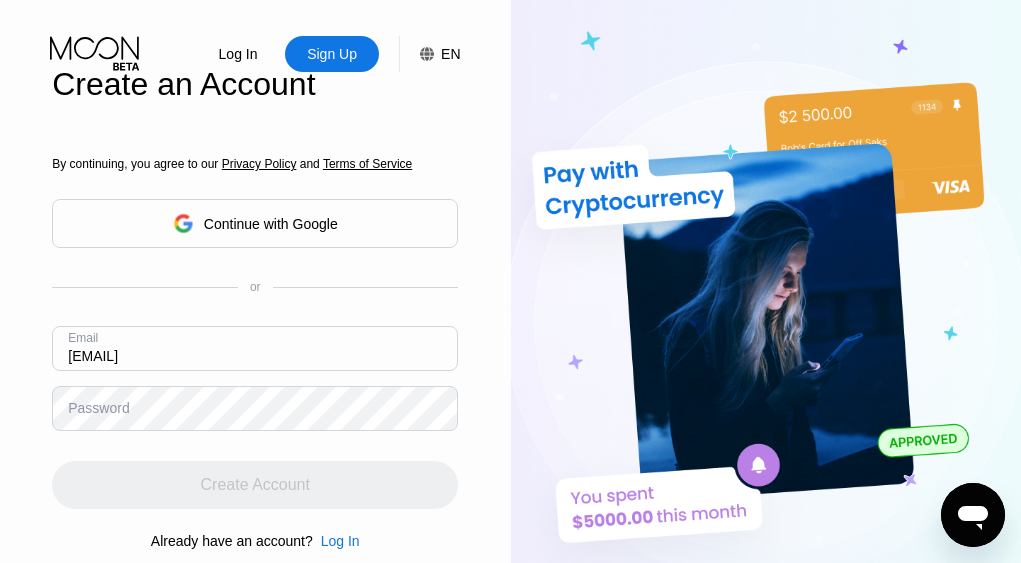 type on "[EMAIL]" 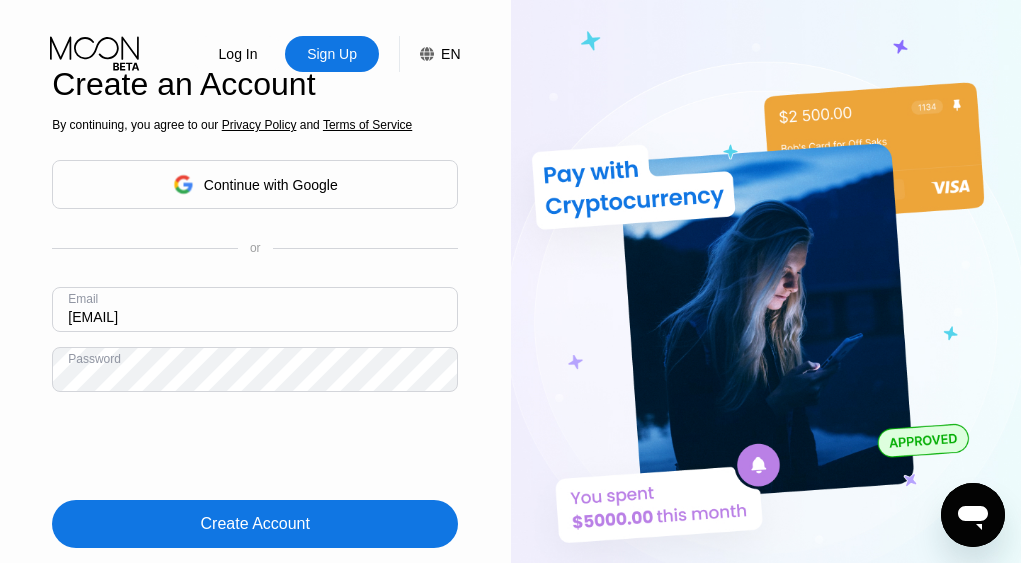 click on "Create Account" at bounding box center [255, 524] 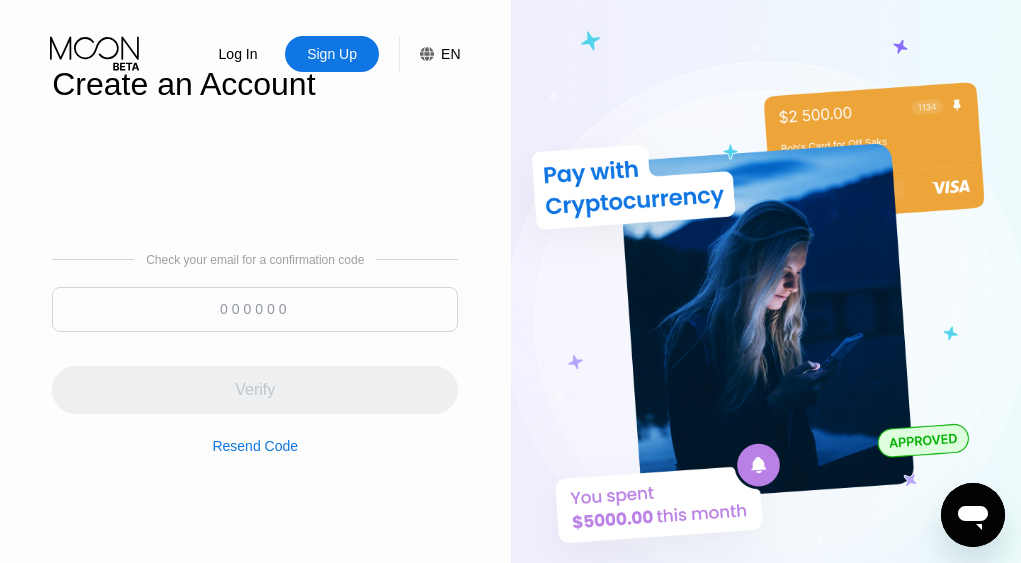 click at bounding box center [255, 309] 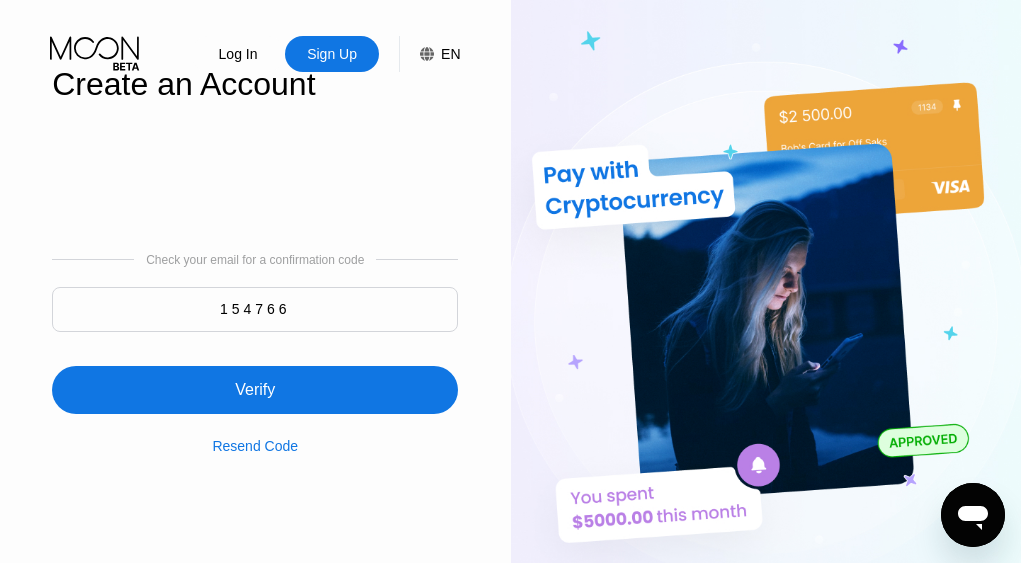 type on "154766" 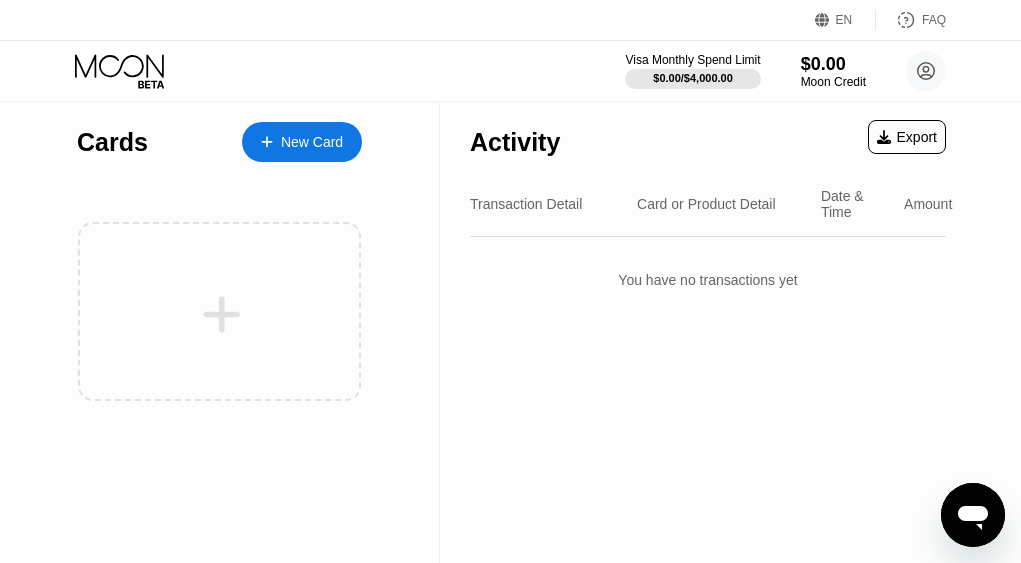 click on "New Card" at bounding box center [312, 142] 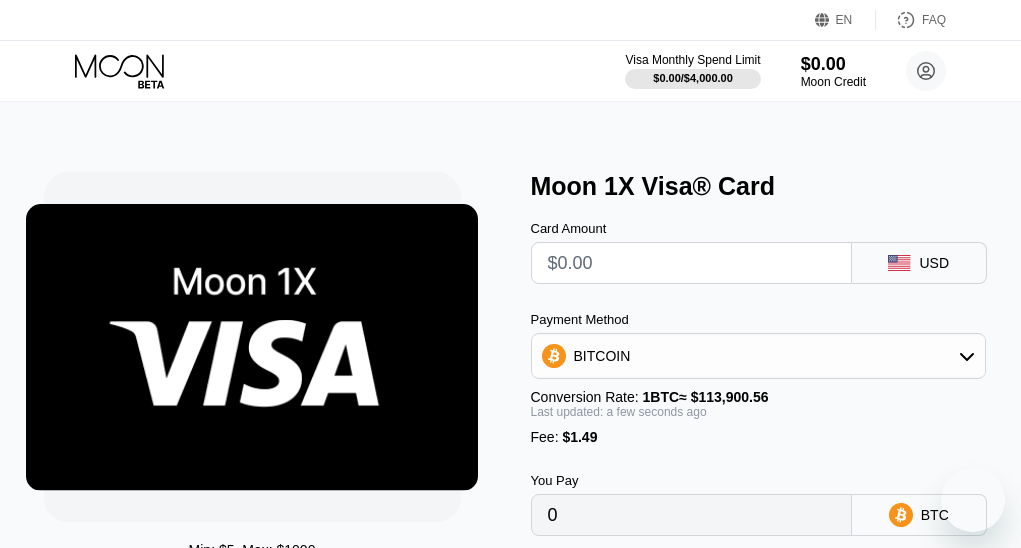 click at bounding box center (691, 263) 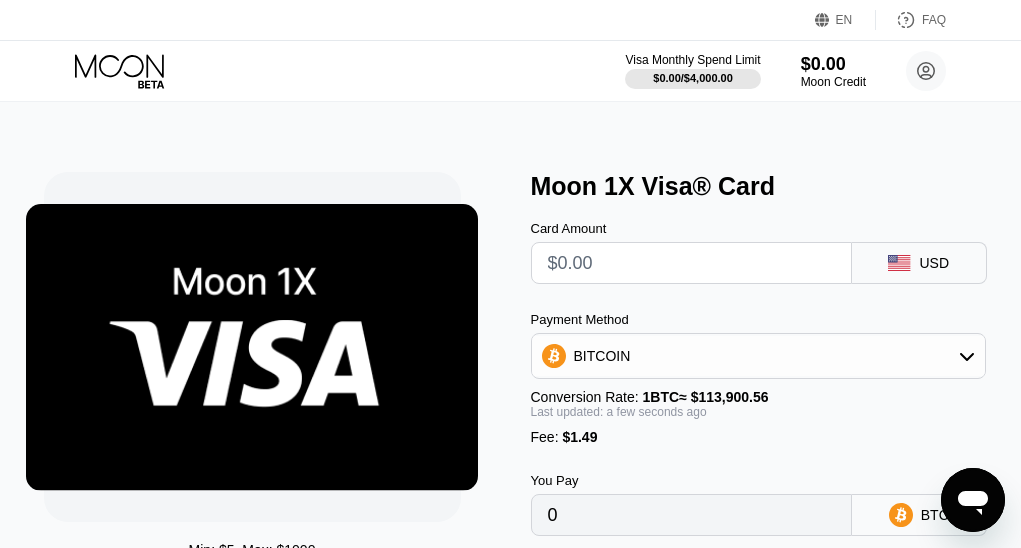 scroll, scrollTop: 0, scrollLeft: 0, axis: both 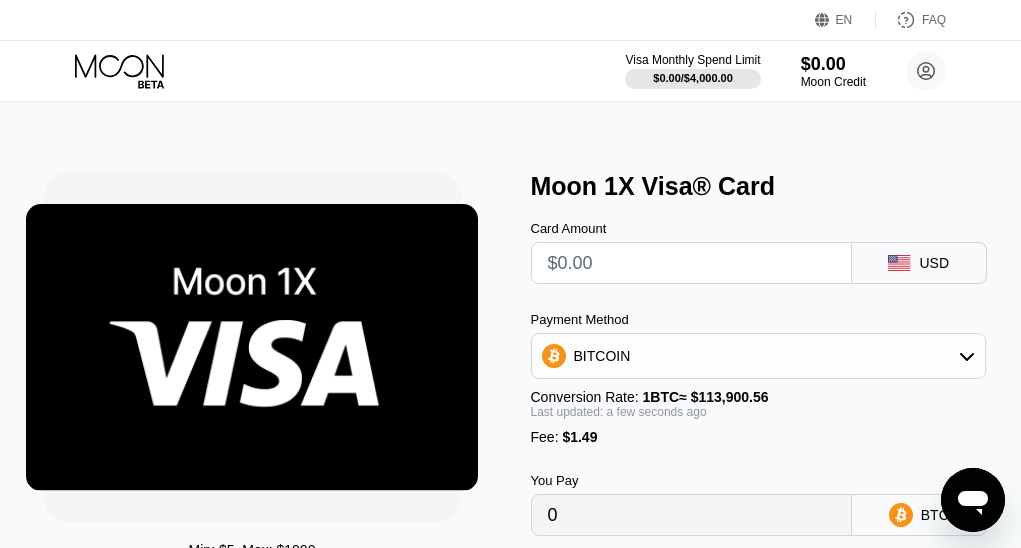 type on "$9" 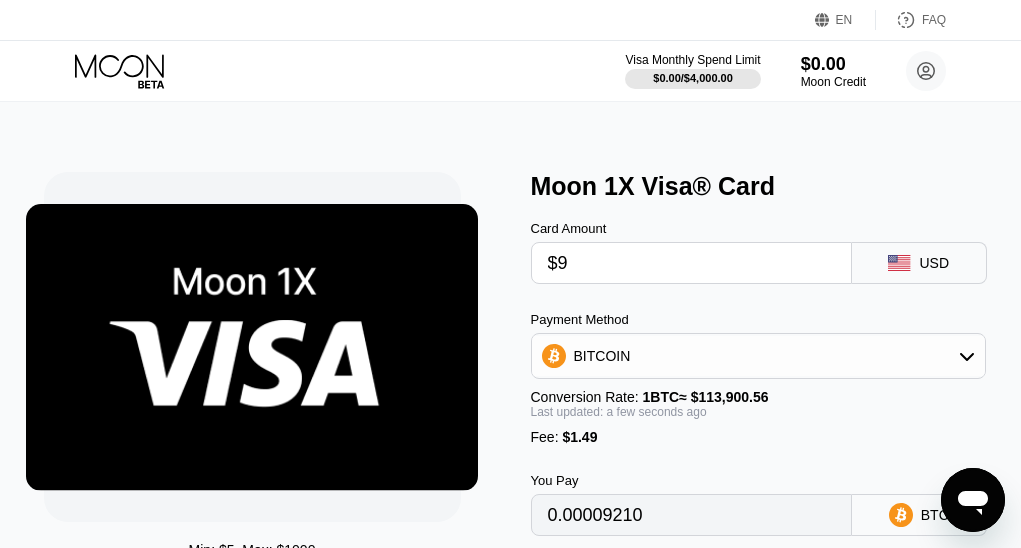 type on "0.00009210" 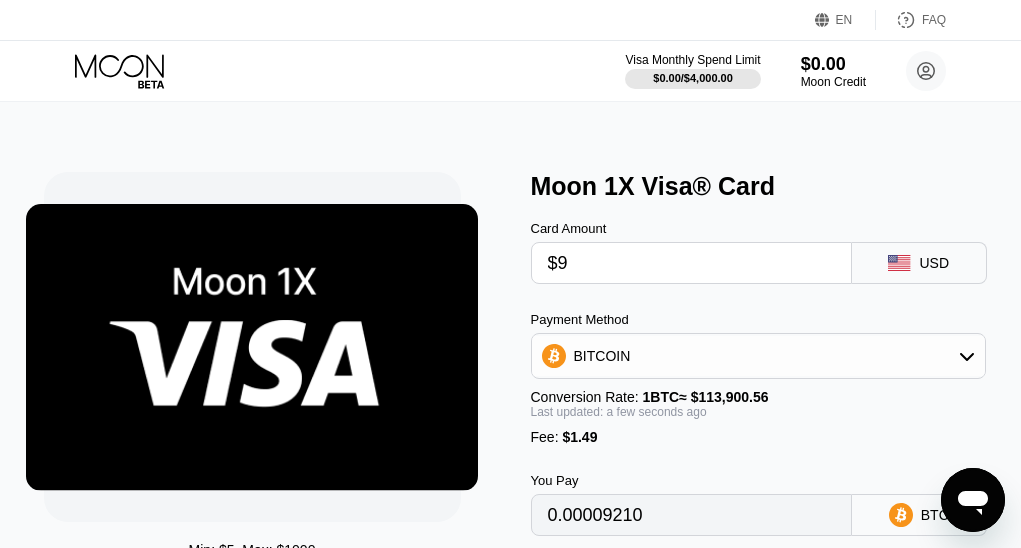 type on "$95" 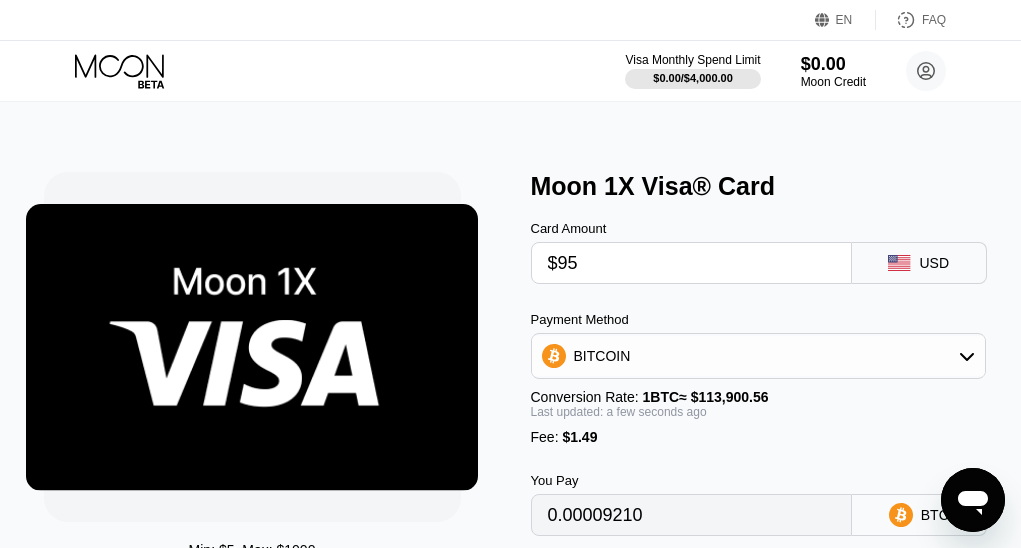 type on "0.00084715" 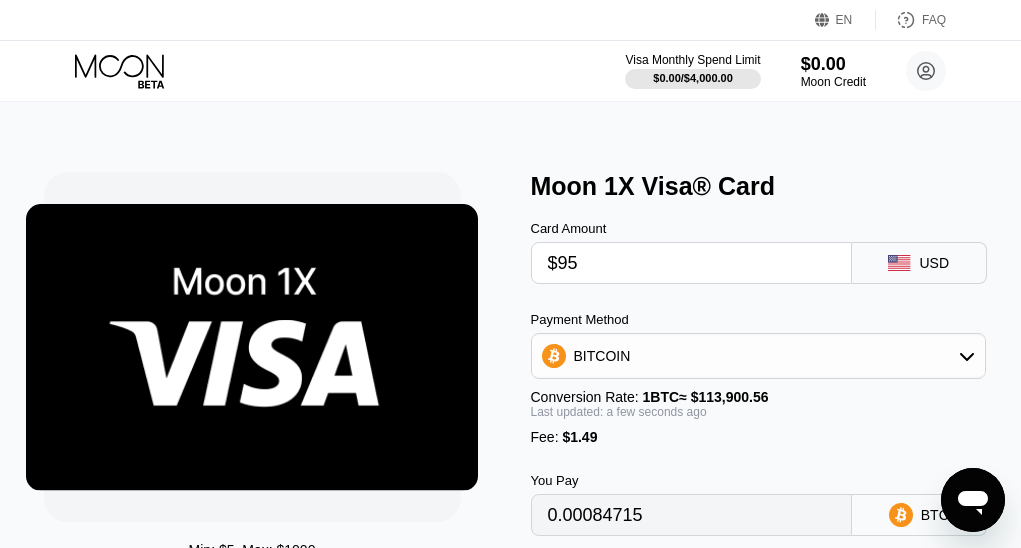 type on "$95" 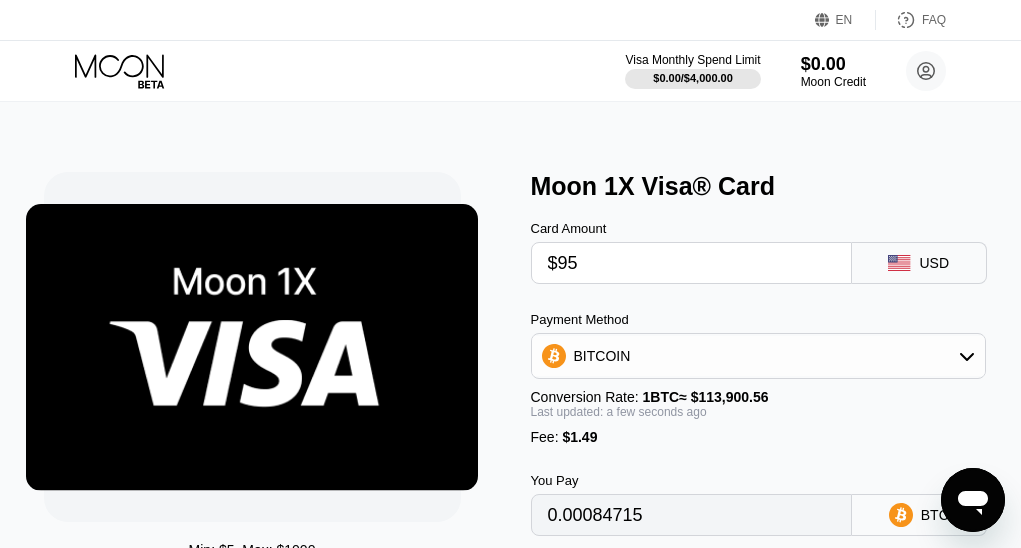 scroll, scrollTop: 200, scrollLeft: 0, axis: vertical 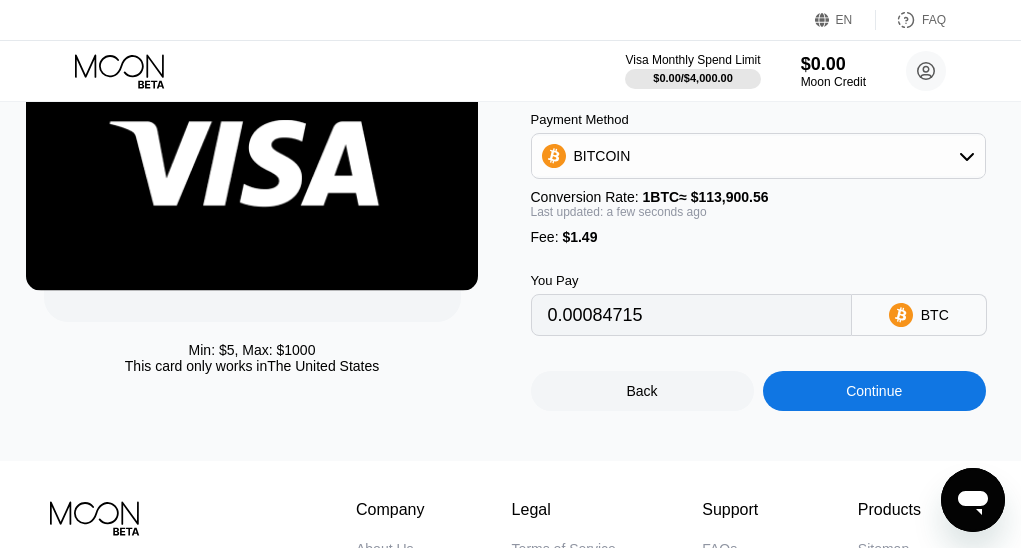 click on "Payment Method BITCOIN Conversion Rate:   1  BTC  ≈   $113,900.56 Last updated:   a few seconds ago Fee :   $1.49" at bounding box center [758, 178] 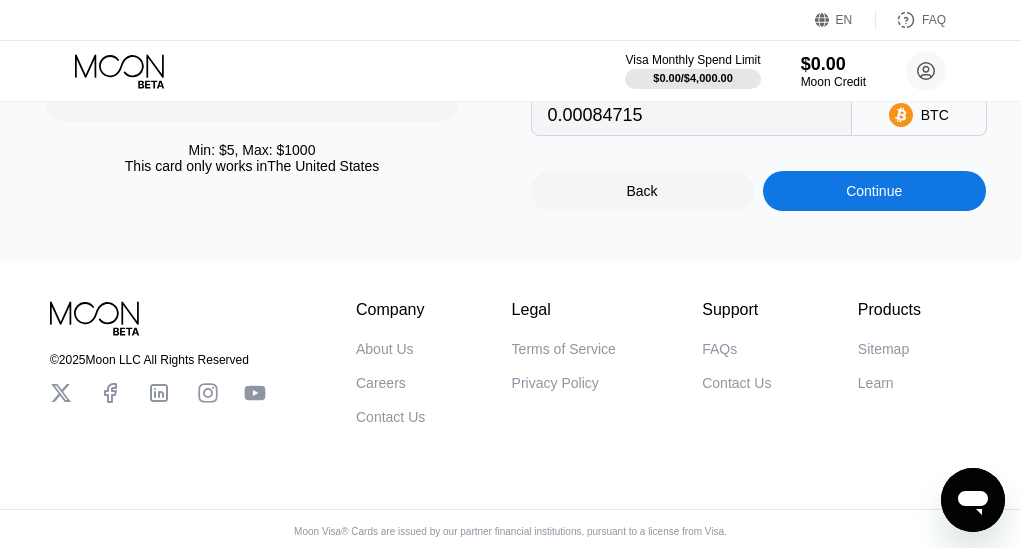 click on "Continue" at bounding box center [874, 191] 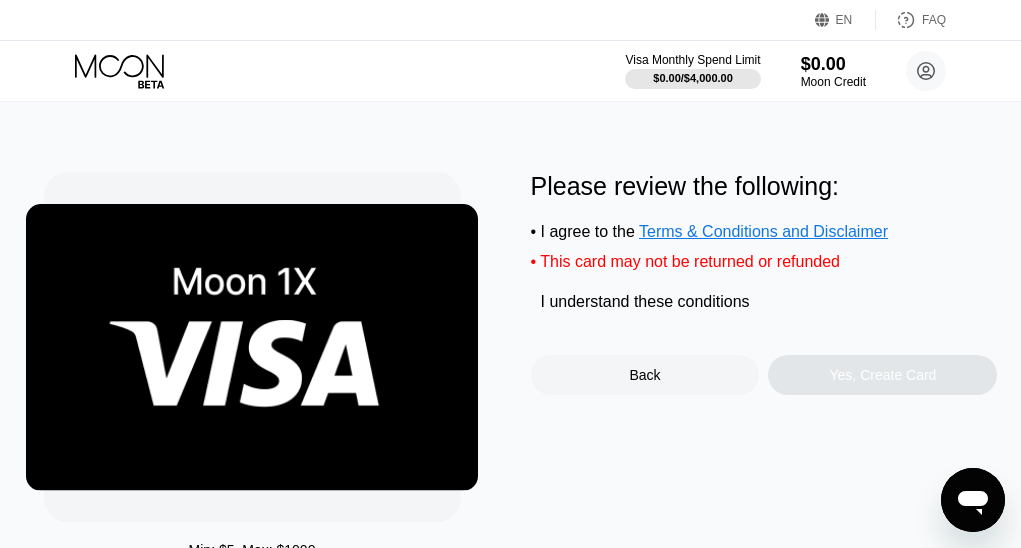 scroll, scrollTop: 0, scrollLeft: 0, axis: both 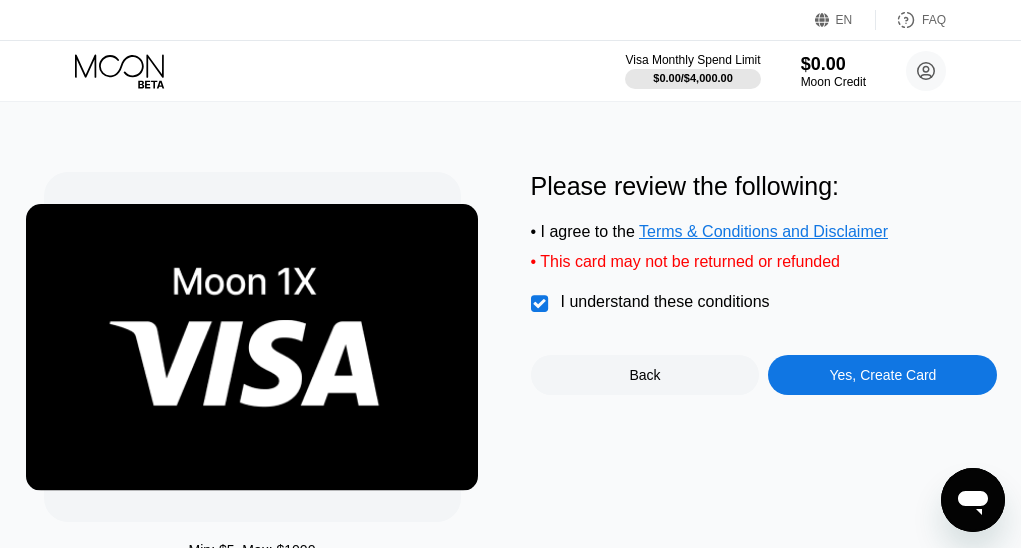 click on "Yes, Create Card" at bounding box center (883, 375) 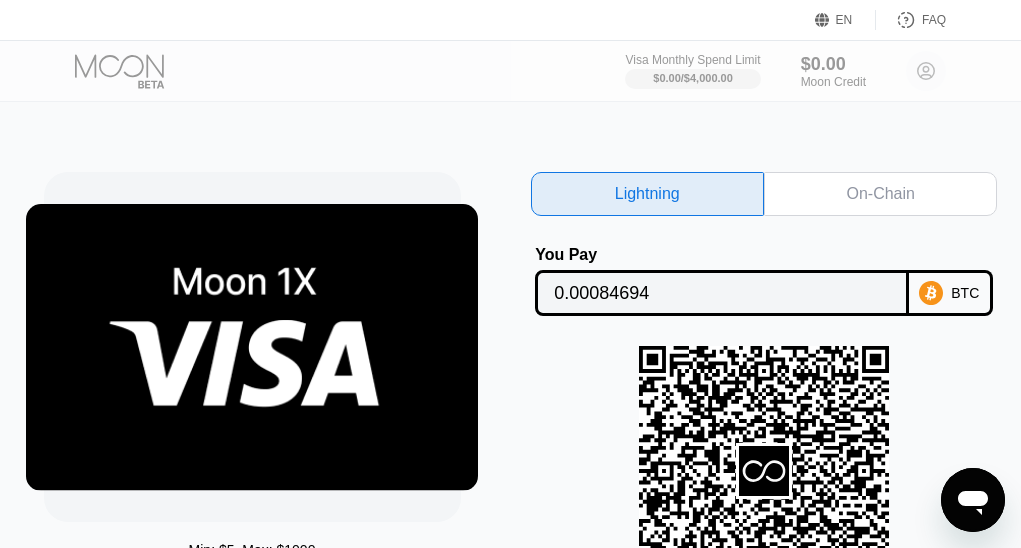 click on "On-Chain" at bounding box center (880, 194) 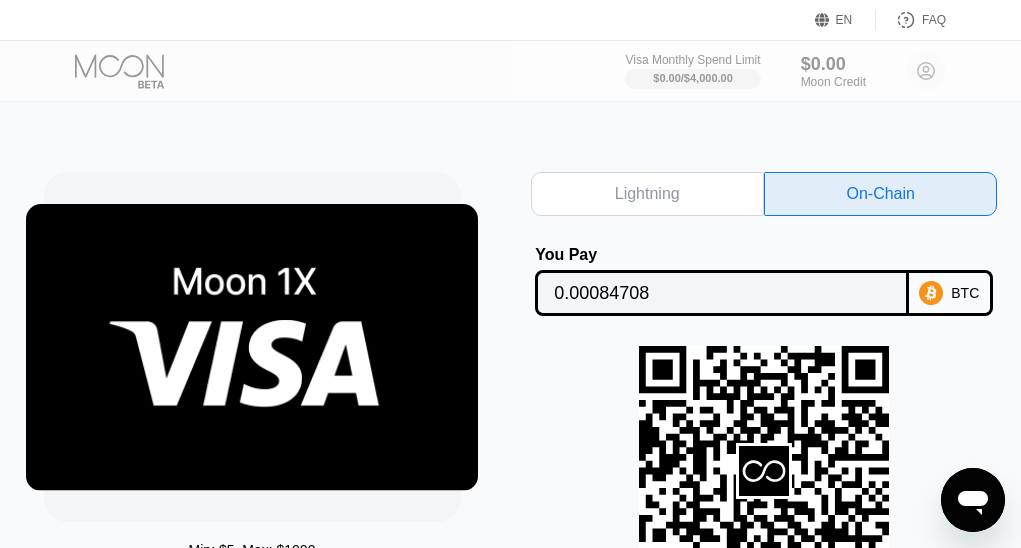 click on "0.00084708" at bounding box center (722, 293) 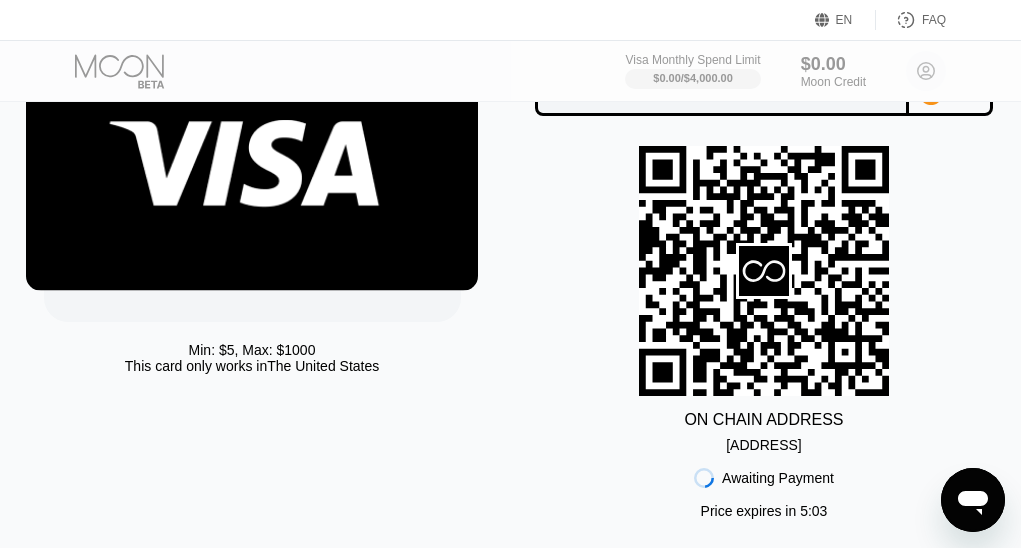 scroll, scrollTop: 0, scrollLeft: 0, axis: both 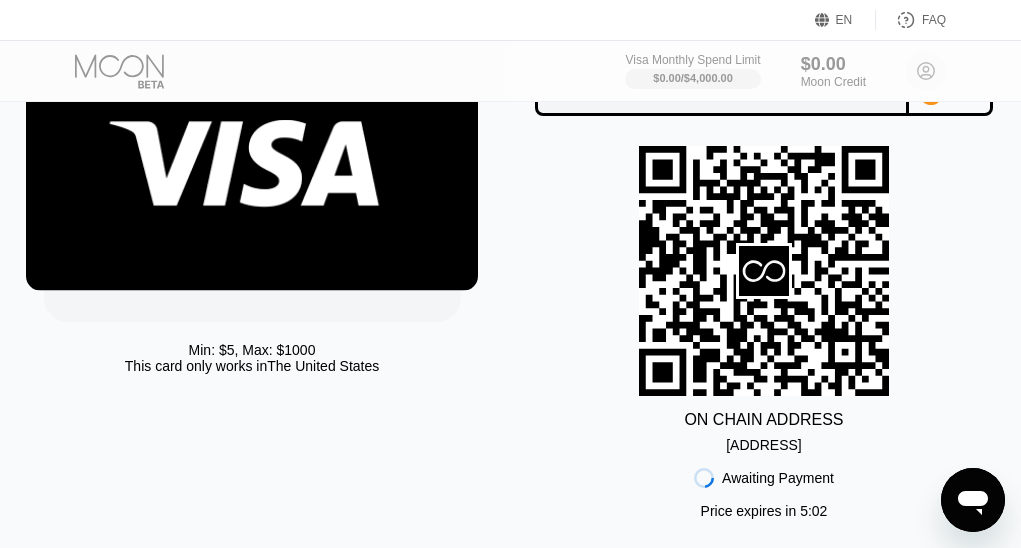 click on "bc1qp8vga599kkh...mykenwqg437qdjj" at bounding box center [763, 445] 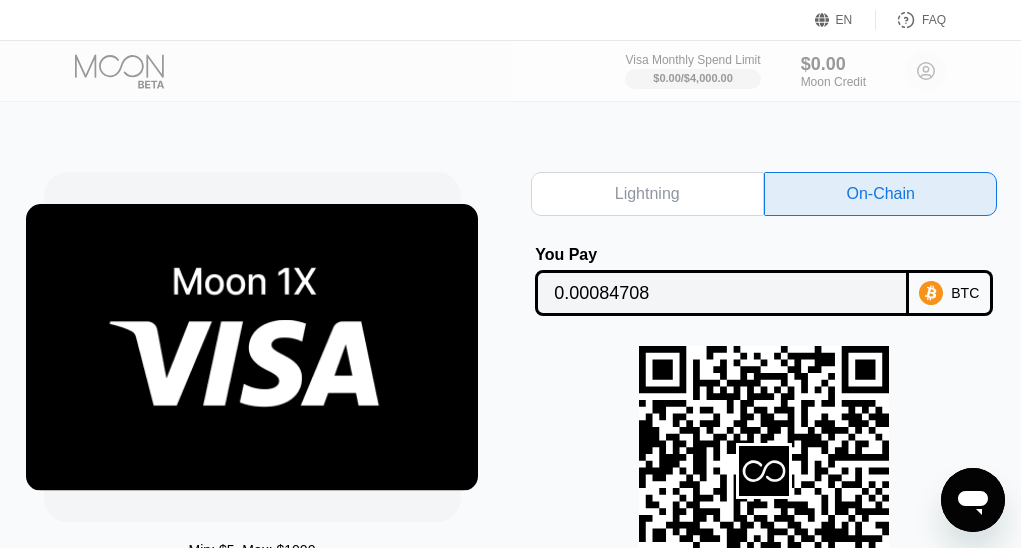 scroll, scrollTop: 0, scrollLeft: 0, axis: both 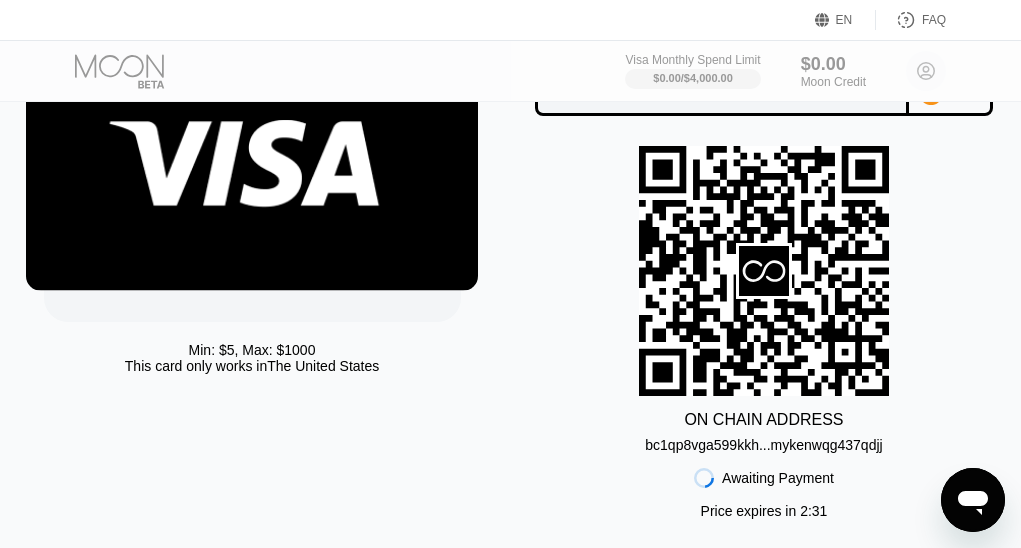 click on "Min: $ 5 , Max: $ 1000 This card only works in  The United States" at bounding box center (277, 280) 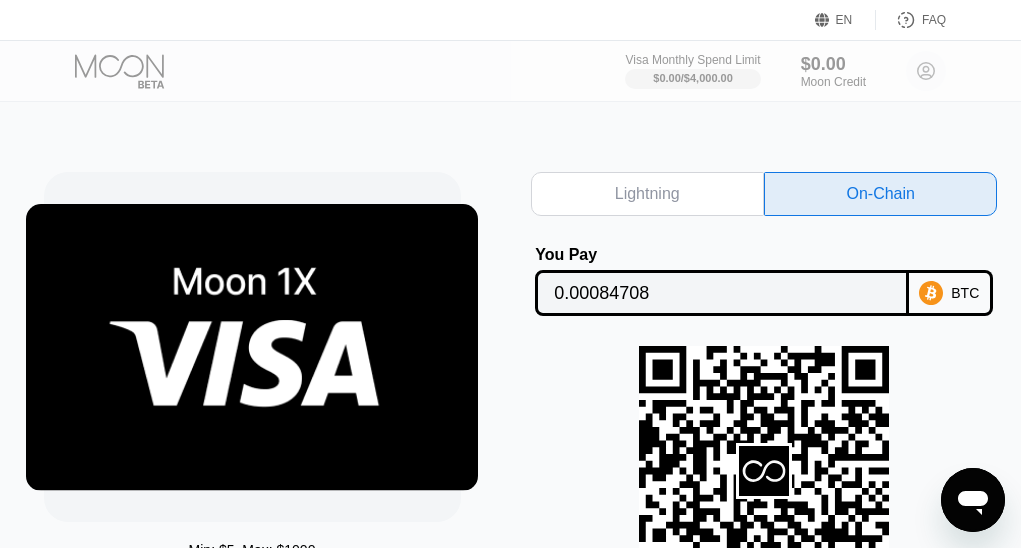 scroll, scrollTop: 200, scrollLeft: 0, axis: vertical 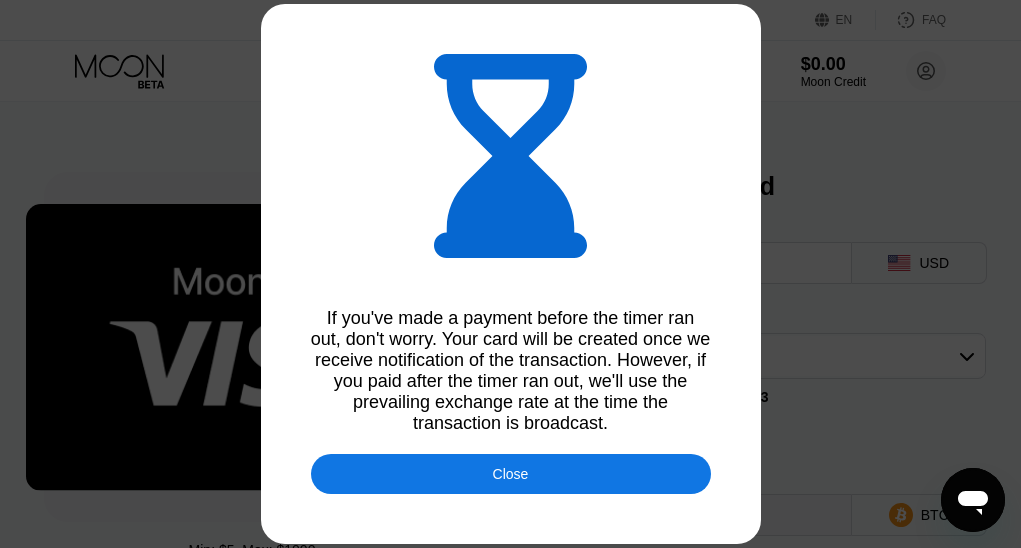 click on "Close" at bounding box center [511, 474] 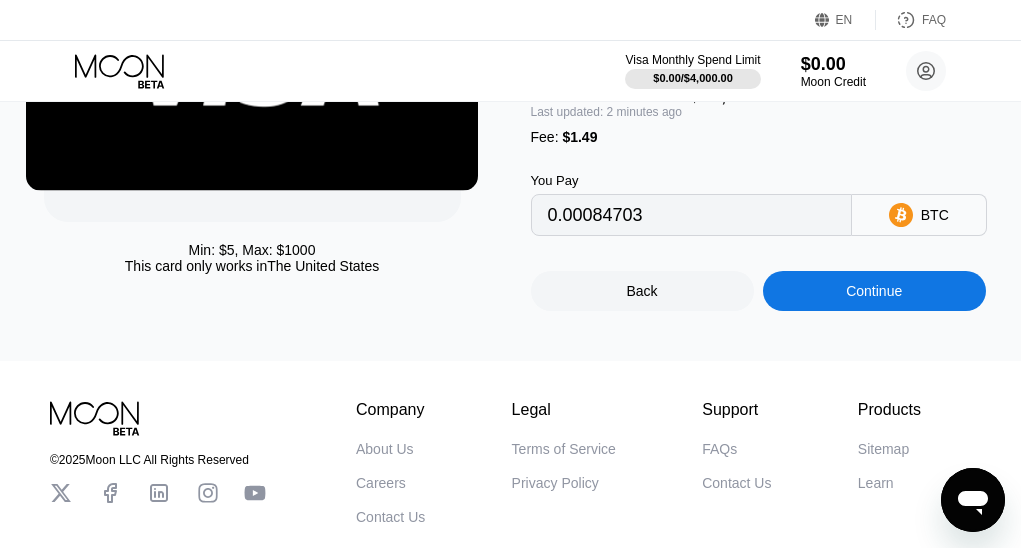 scroll, scrollTop: 0, scrollLeft: 0, axis: both 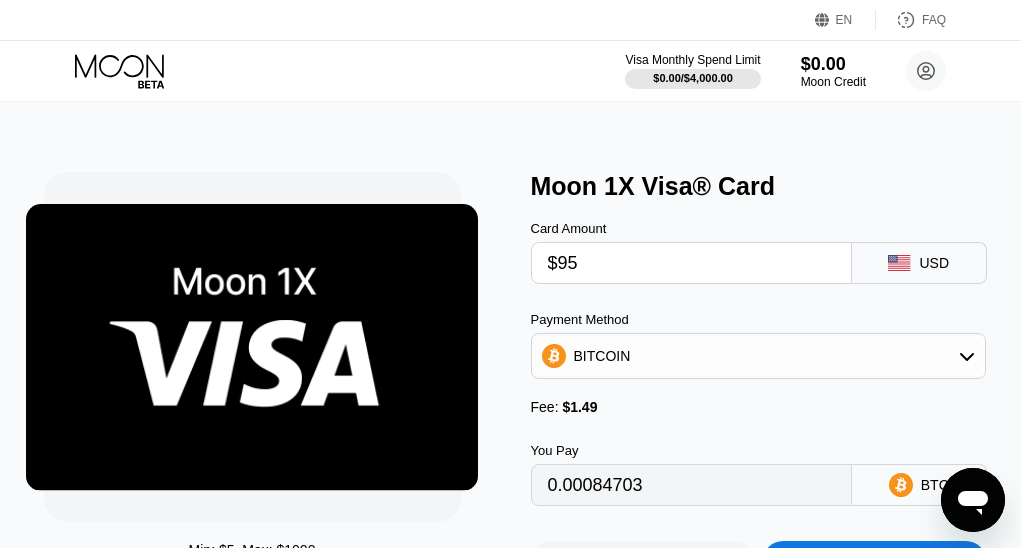 type on "0.00084744" 